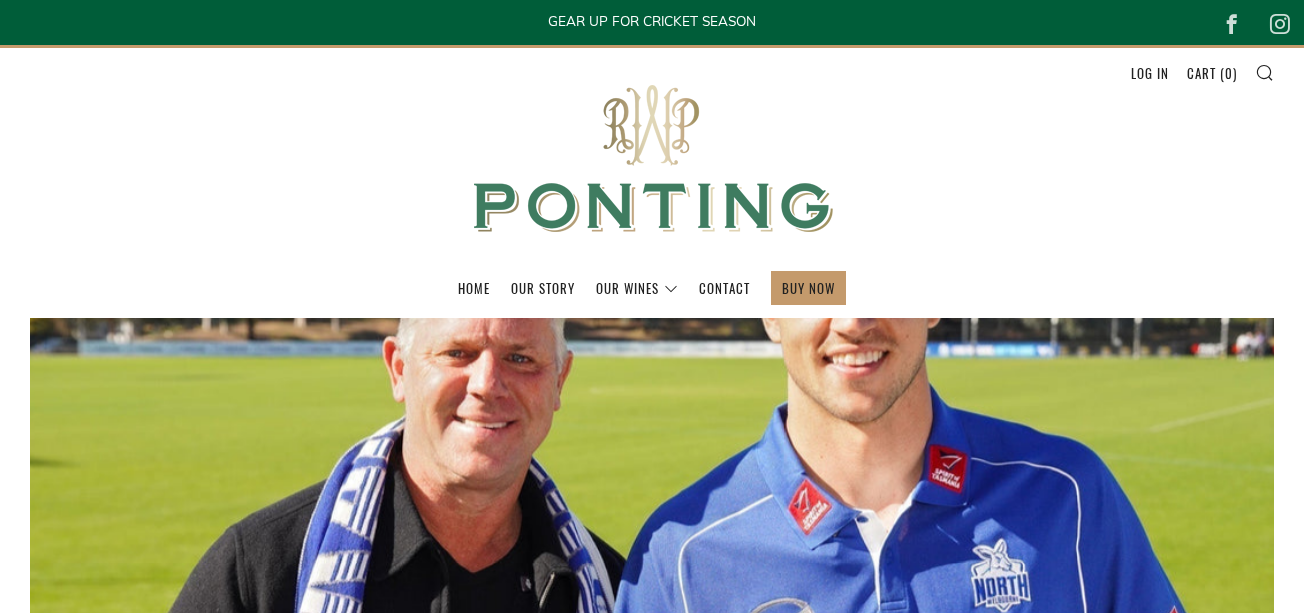 scroll, scrollTop: 0, scrollLeft: 0, axis: both 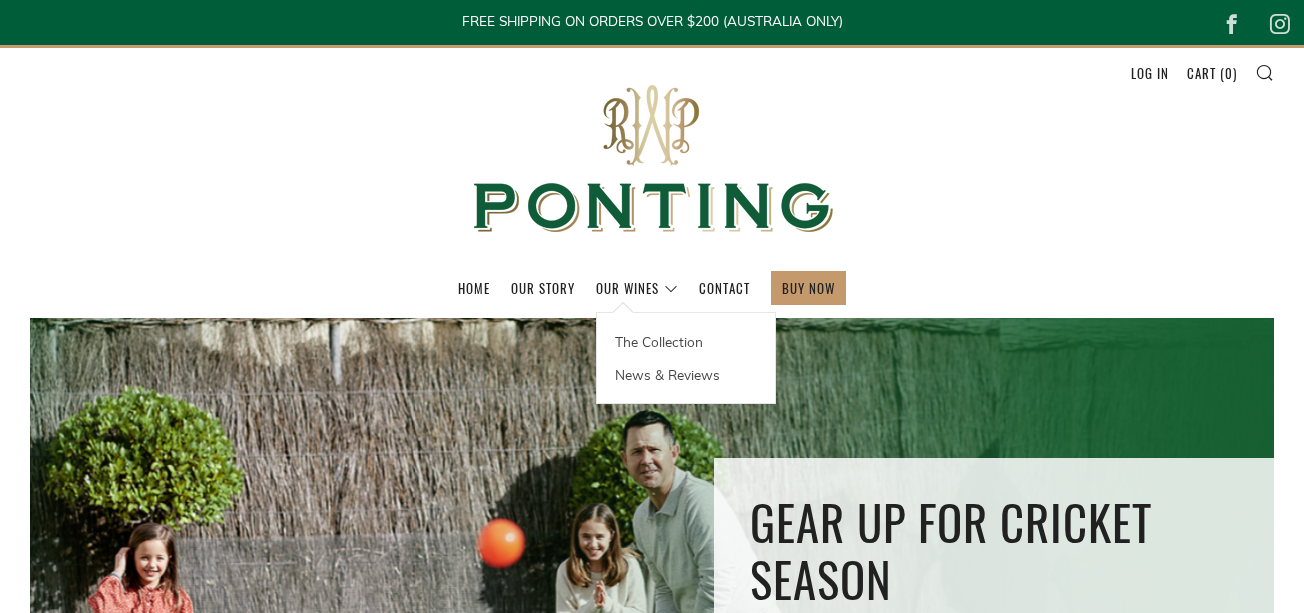 click on "The Collection
News & Reviews" at bounding box center [686, 358] 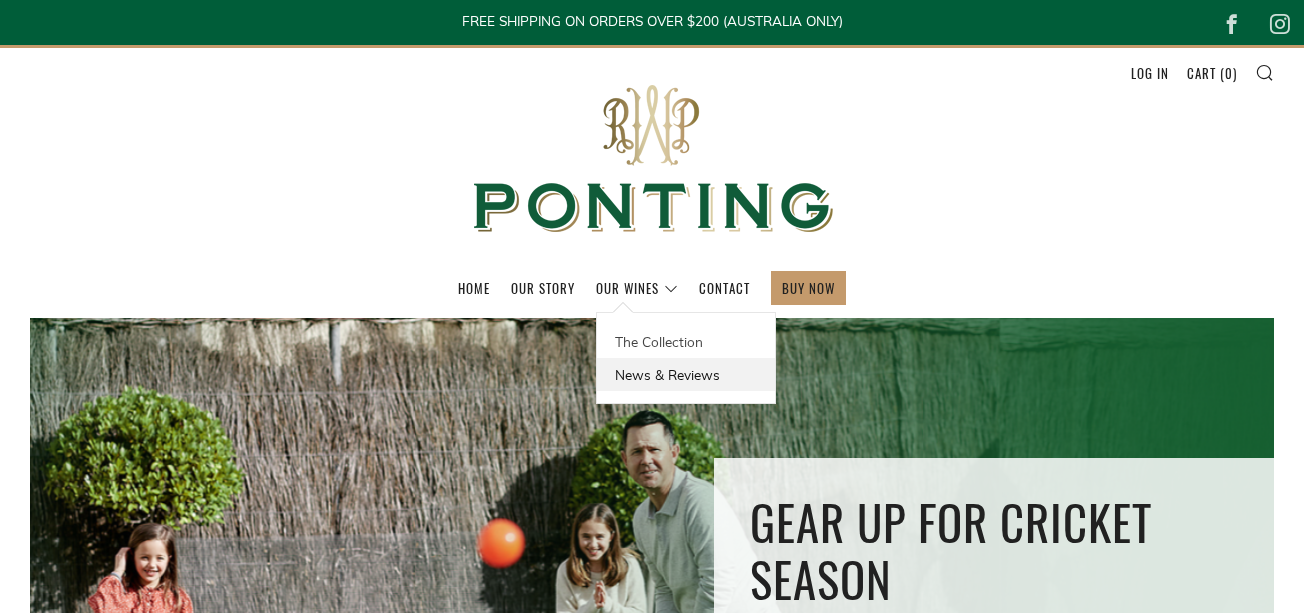 click on "News & Reviews" at bounding box center [686, 374] 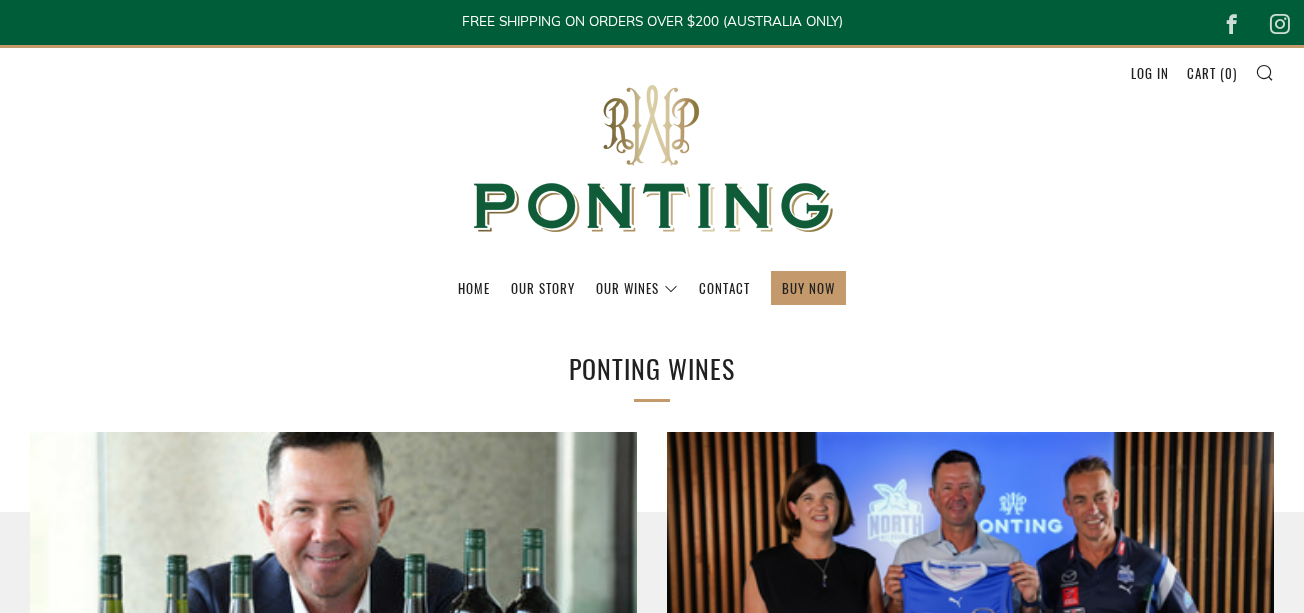 scroll, scrollTop: 0, scrollLeft: 0, axis: both 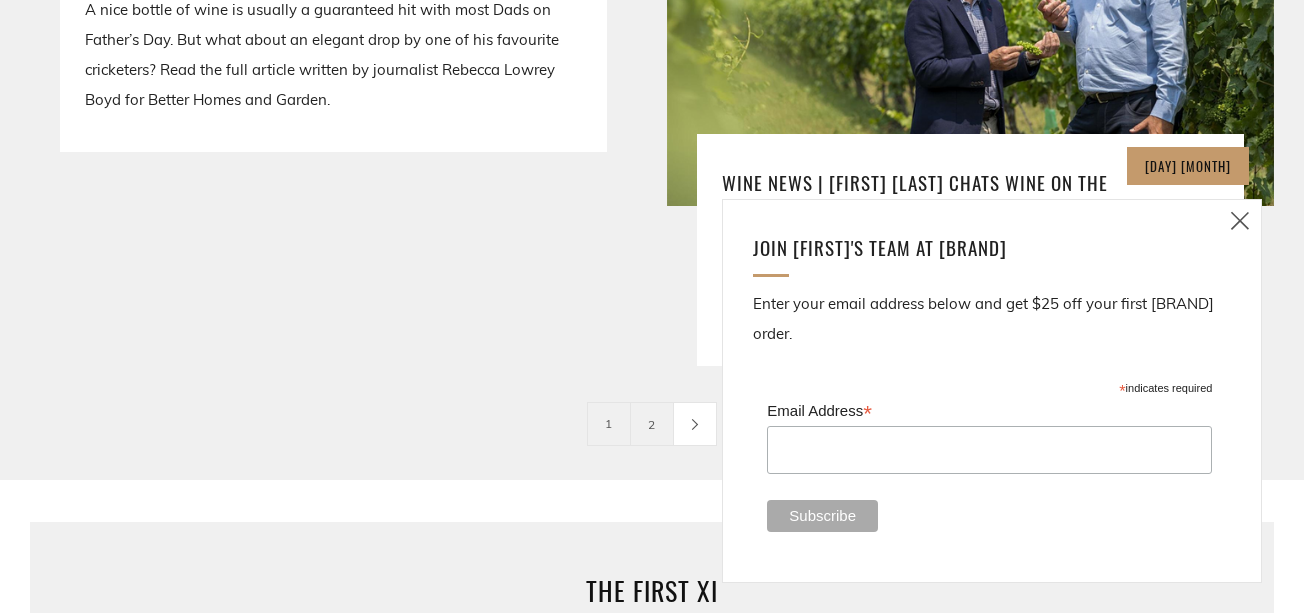 click on "2" at bounding box center [652, 424] 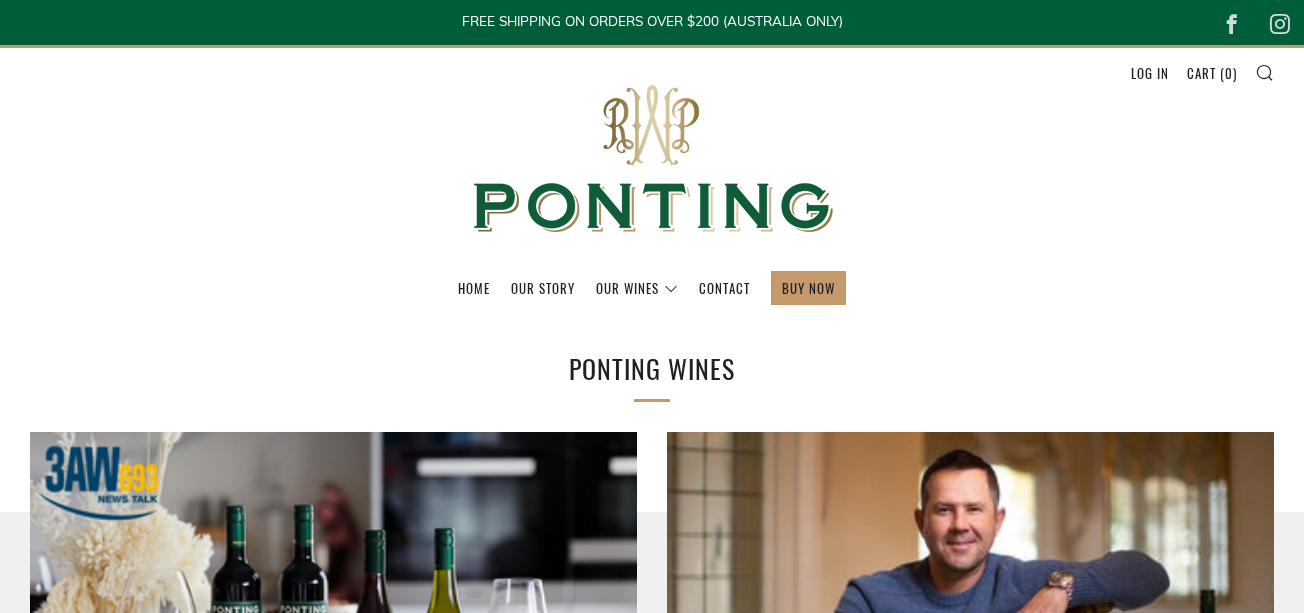 scroll, scrollTop: 0, scrollLeft: 0, axis: both 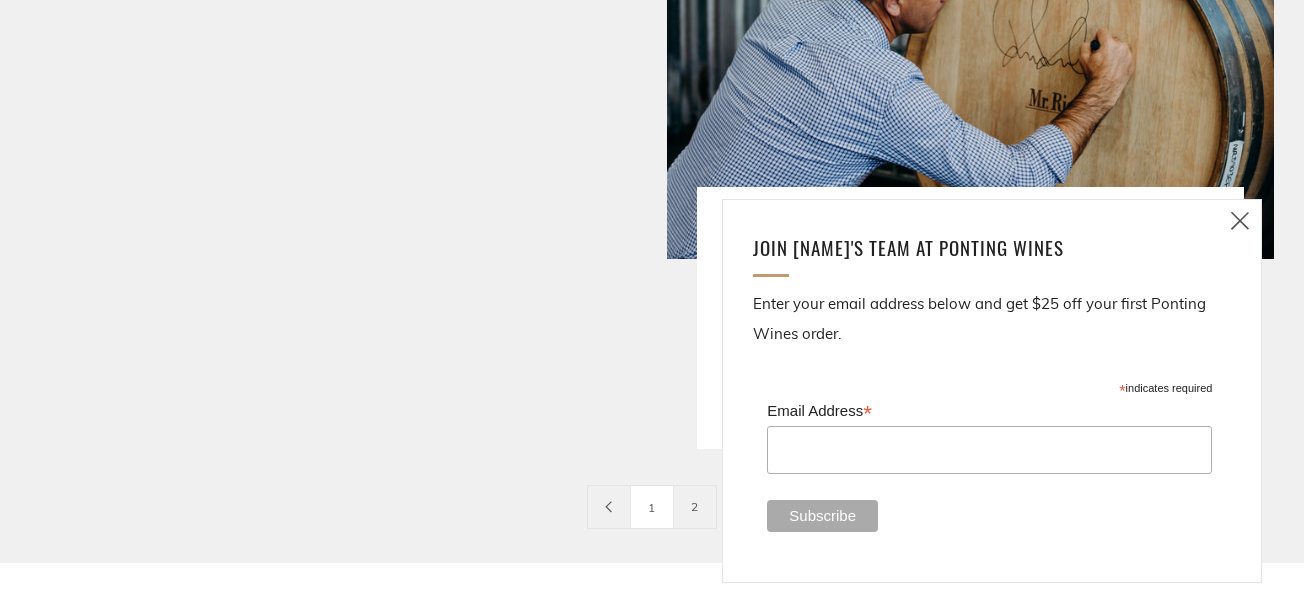 click at bounding box center [609, 507] 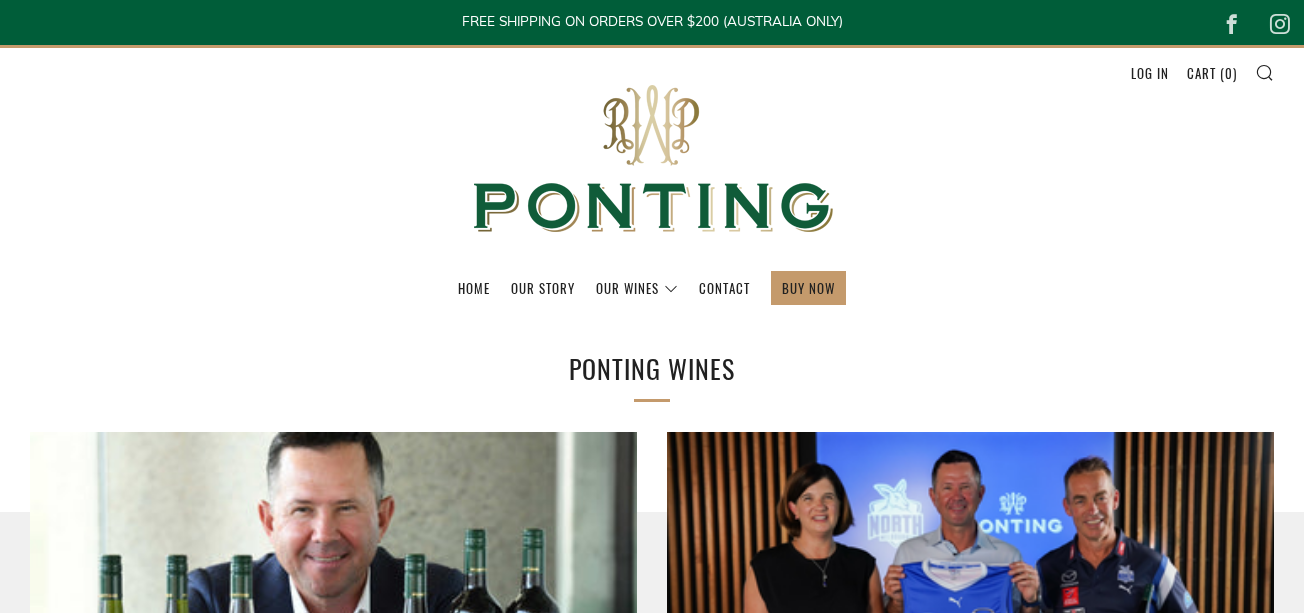 scroll, scrollTop: 0, scrollLeft: 0, axis: both 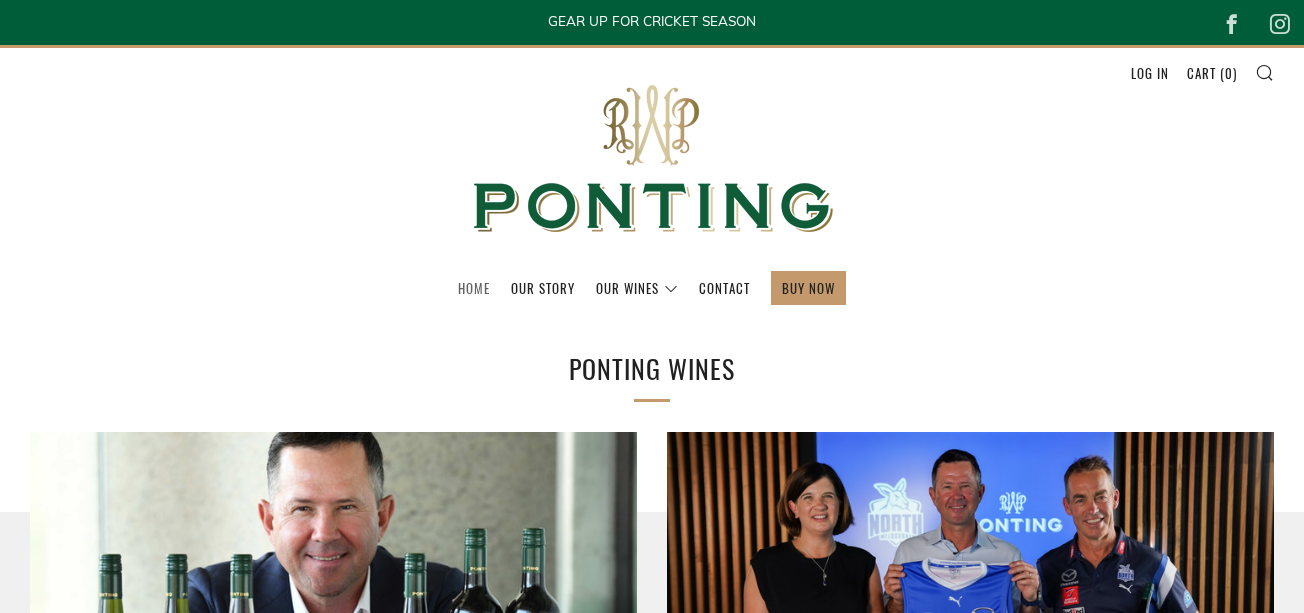 click on "Home" at bounding box center [474, 288] 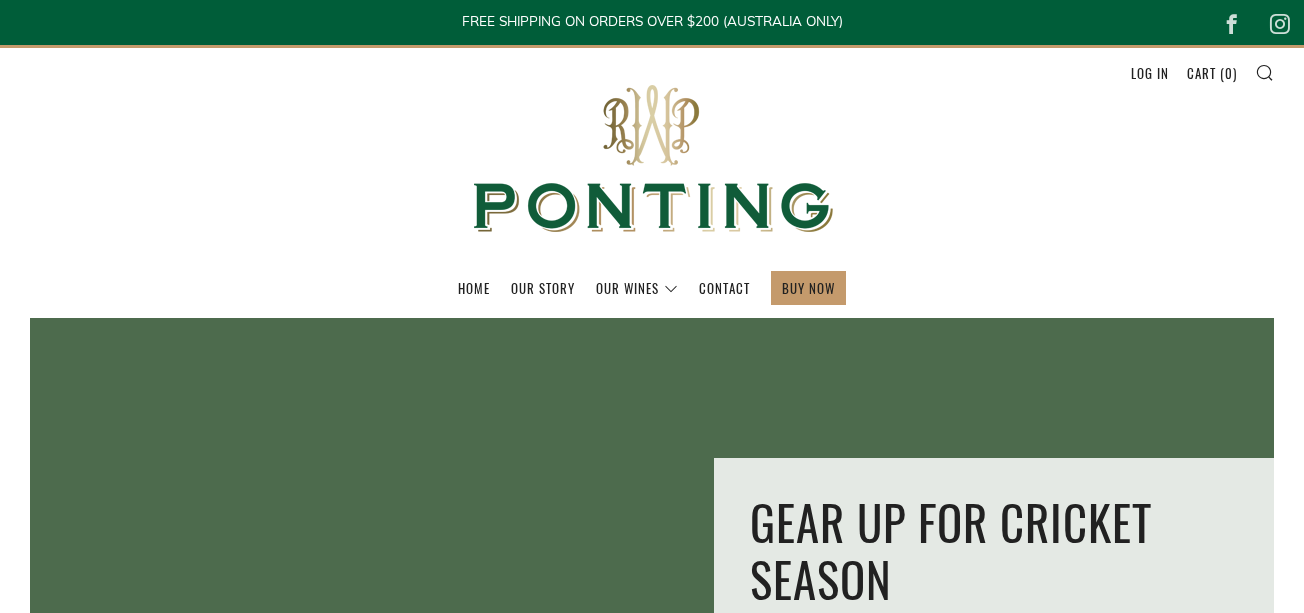 scroll, scrollTop: 0, scrollLeft: 0, axis: both 